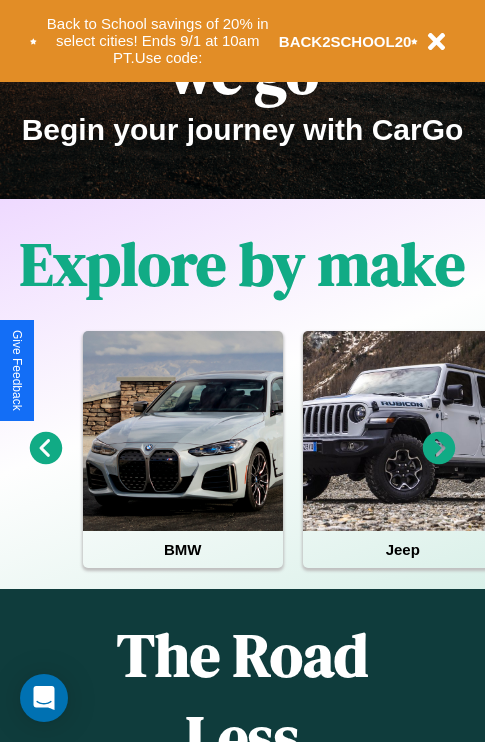 scroll, scrollTop: 0, scrollLeft: 0, axis: both 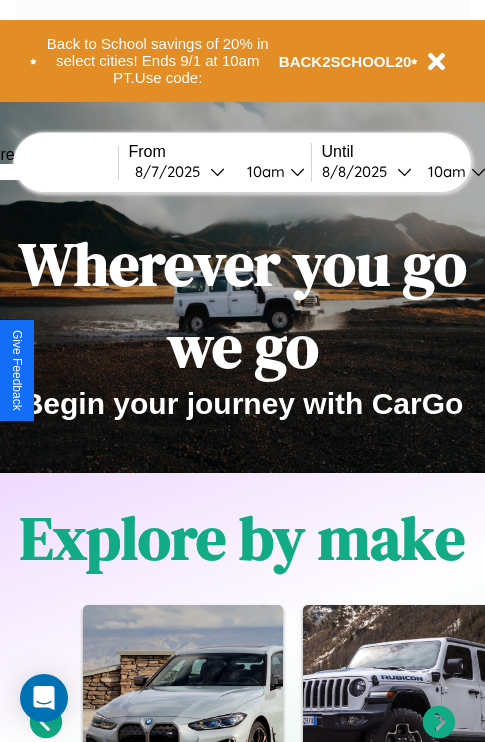 click at bounding box center (43, 172) 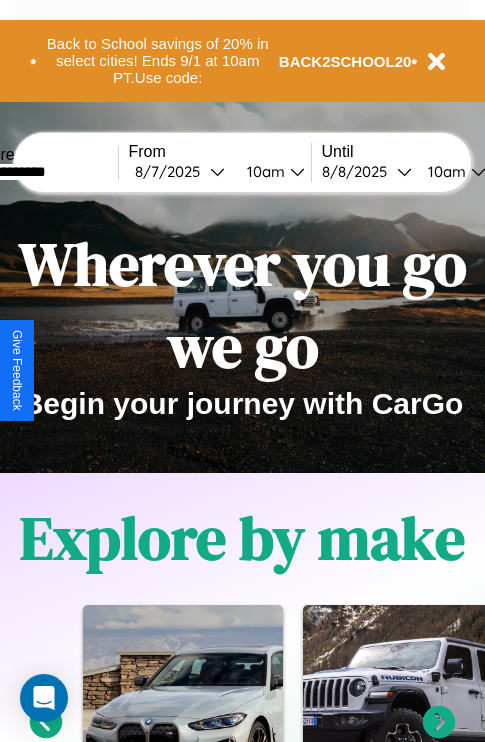 type on "**********" 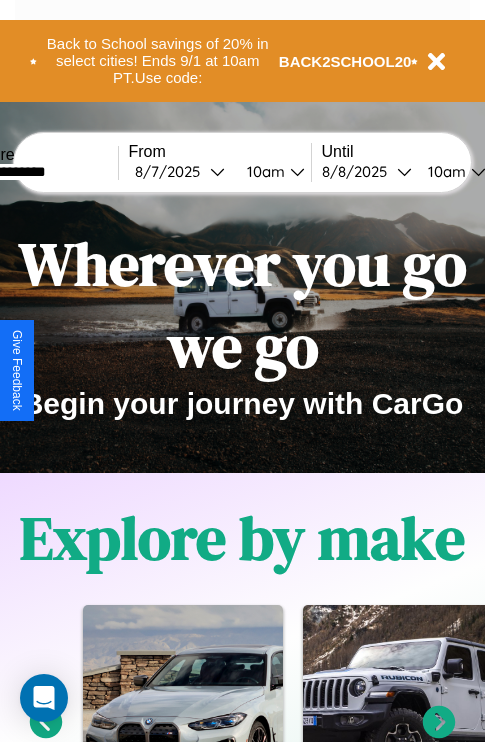 click on "[MONTH] / [DAY] / [YEAR]" at bounding box center [172, 171] 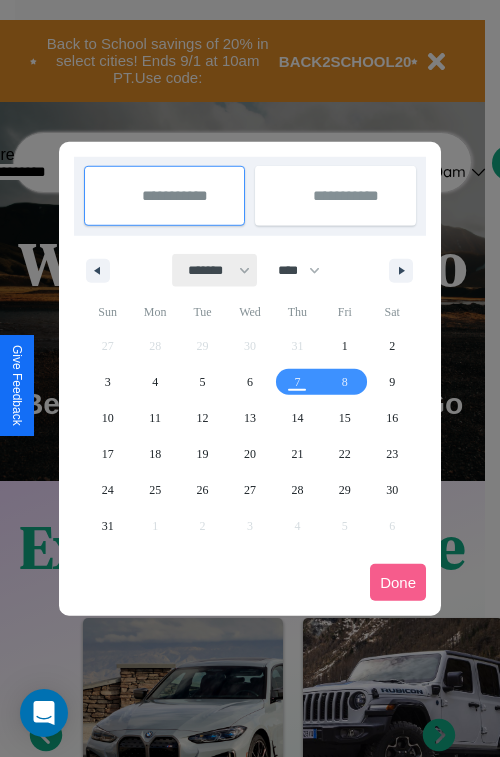 click on "******* ******** ***** ***** *** **** **** ****** ********* ******* ******** ********" at bounding box center (215, 270) 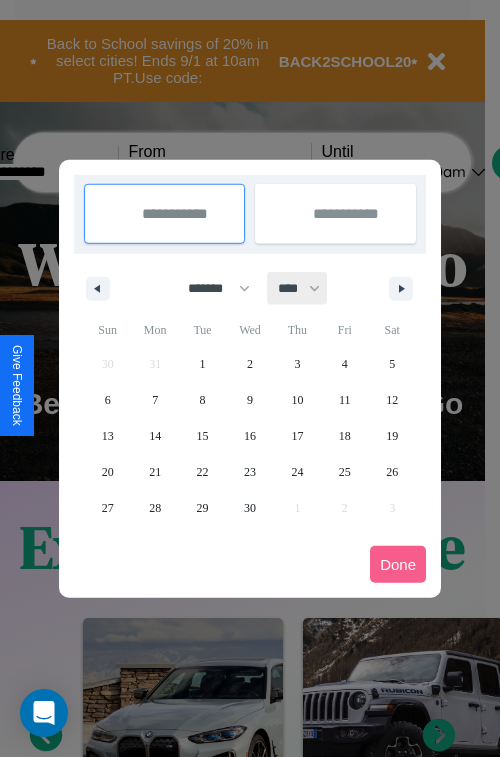 click on "**** **** **** **** **** **** **** **** **** **** **** **** **** **** **** **** **** **** **** **** **** **** **** **** **** **** **** **** **** **** **** **** **** **** **** **** **** **** **** **** **** **** **** **** **** **** **** **** **** **** **** **** **** **** **** **** **** **** **** **** **** **** **** **** **** **** **** **** **** **** **** **** **** **** **** **** **** **** **** **** **** **** **** **** **** **** **** **** **** **** **** **** **** **** **** **** **** **** **** **** **** **** **** **** **** **** **** **** **** **** **** **** **** **** **** **** **** **** **** **** ****" at bounding box center (298, 288) 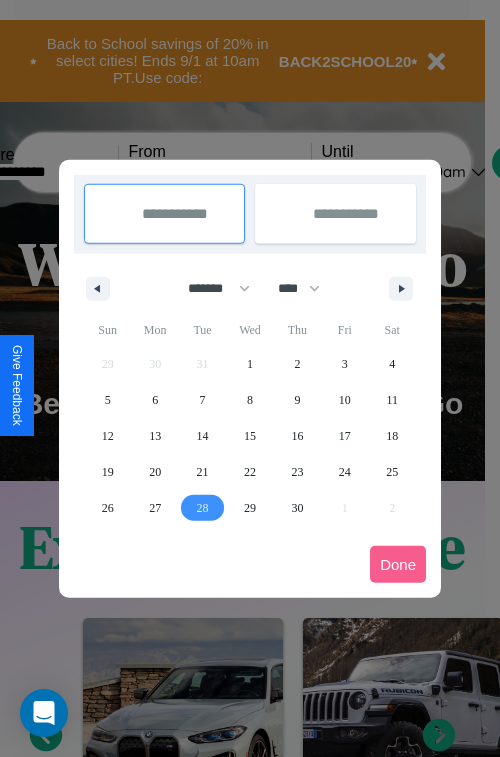 click on "28" at bounding box center (203, 508) 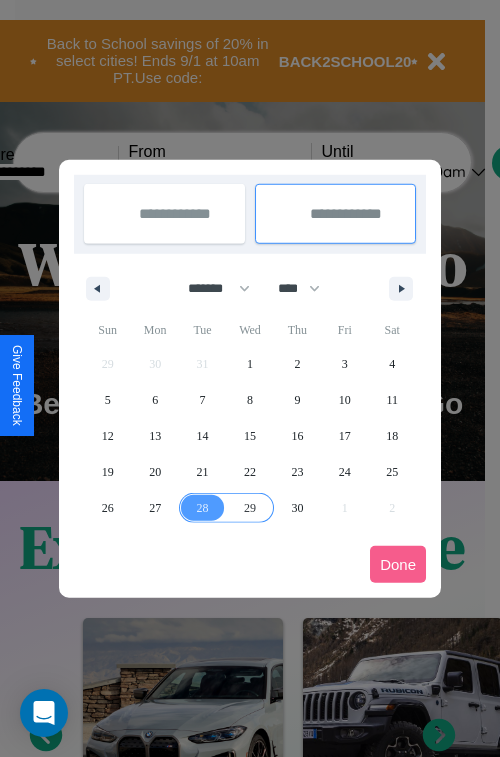 click on "29" at bounding box center (250, 508) 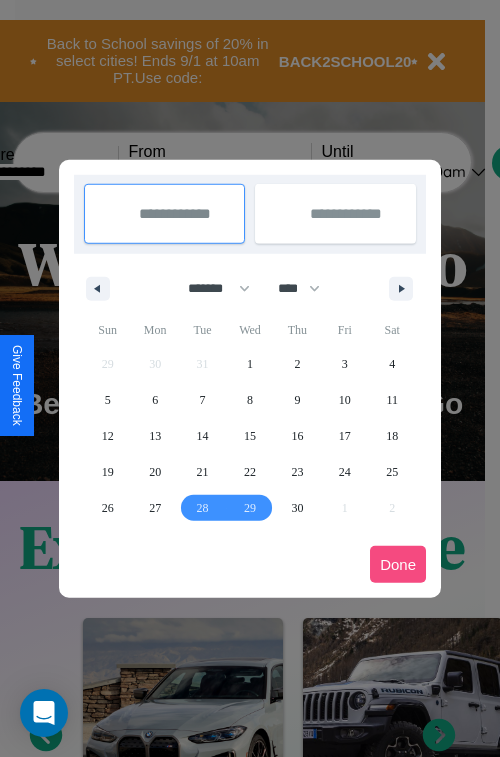 click on "Done" at bounding box center (398, 564) 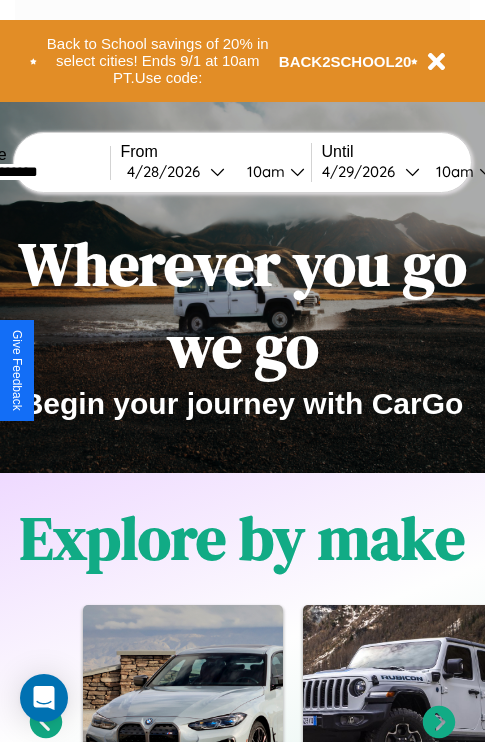 scroll, scrollTop: 0, scrollLeft: 77, axis: horizontal 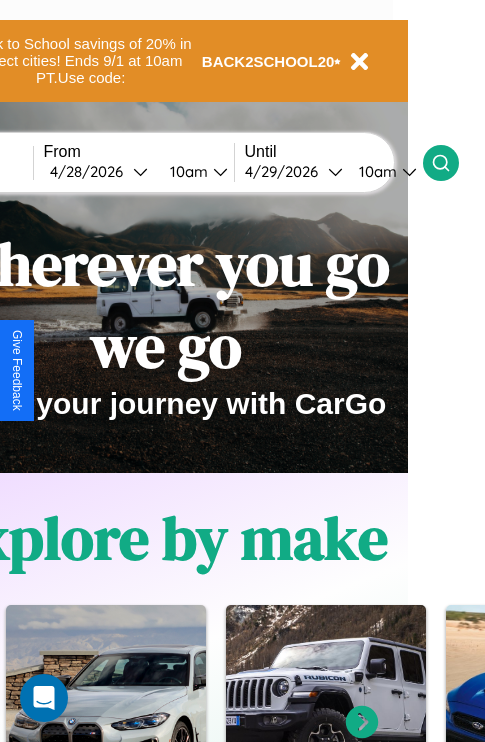 click 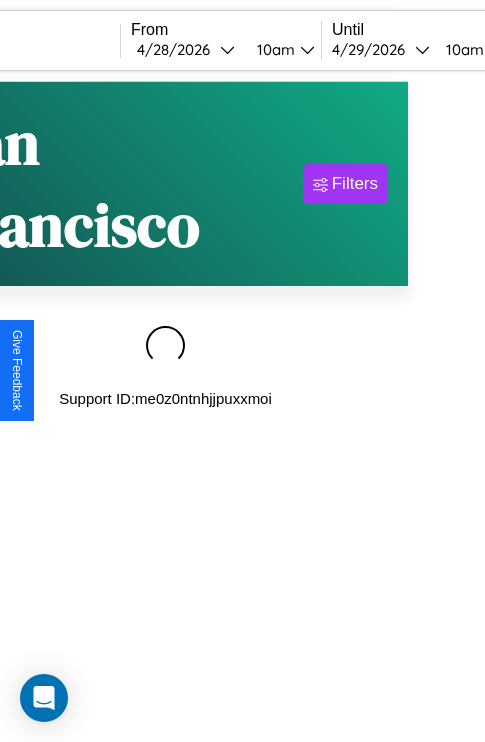 scroll, scrollTop: 0, scrollLeft: 0, axis: both 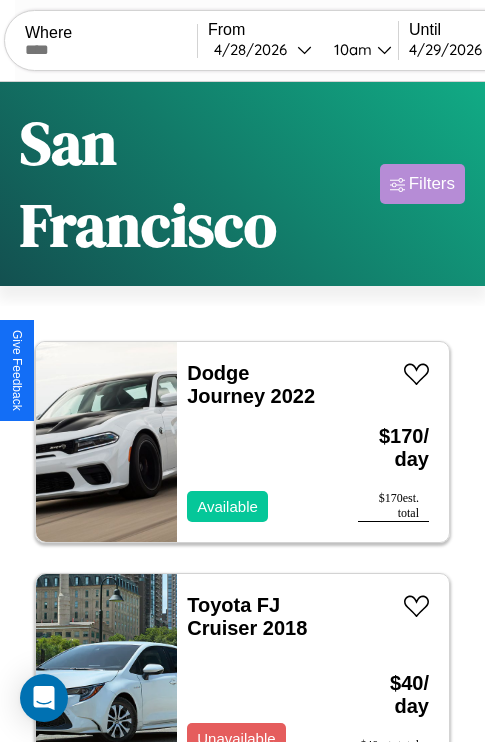 click on "Filters" at bounding box center [432, 184] 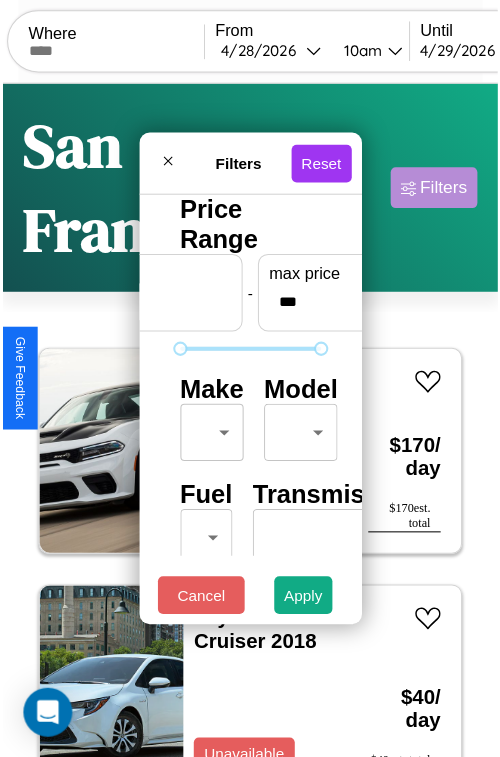 scroll, scrollTop: 59, scrollLeft: 0, axis: vertical 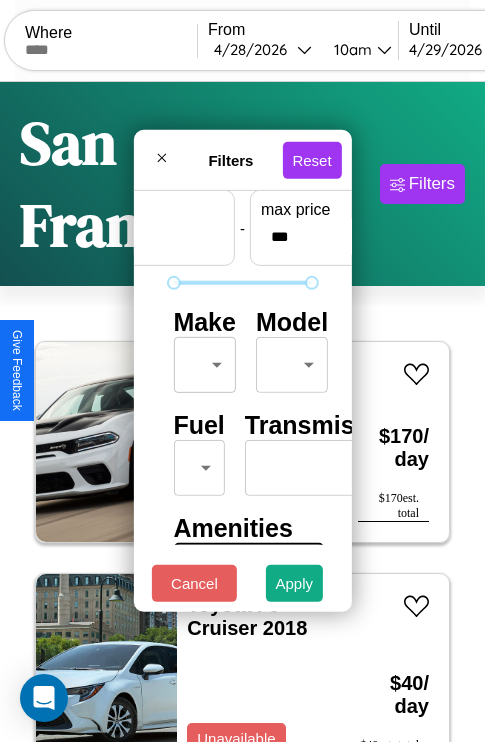 click on "CarGo Where From 4 / 28 / 2026 10am Until 4 / 29 / 2026 10am Become a Host Login Sign Up San Francisco Filters 134  cars in this area These cars can be picked up in this city. Dodge   Journey   2022 Available $ 170  / day $ 170  est. total Toyota   FJ Cruiser   2018 Unavailable $ 40  / day $ 40  est. total Alfa Romeo   Giulia (952)   2023 Unavailable $ 160  / day $ 160  est. total Land Rover   Range Rover Evoque   2023 Available $ 160  / day $ 160  est. total Ford   F-700   2014 Available $ 140  / day $ 140  est. total Aston Martin   DBS   2022 Available $ 100  / day $ 100  est. total Chrysler   Concorde   2023 Available $ 140  / day $ 140  est. total Chrysler   300C   2024 Available $ 140  / day $ 140  est. total Maserati   TC   2017 Available $ 80  / day $ 80  est. total Lamborghini   URUS   2017 Available $ 160  / day $ 160  est. total Ford   LN8000   2017 Available $ 110  / day $ 110  est. total BMW   M440i   2022 Available $ 150  / day $ 150  est. total Lamborghini   147   2018 Available $ 90  / day $ 90" at bounding box center (242, 453) 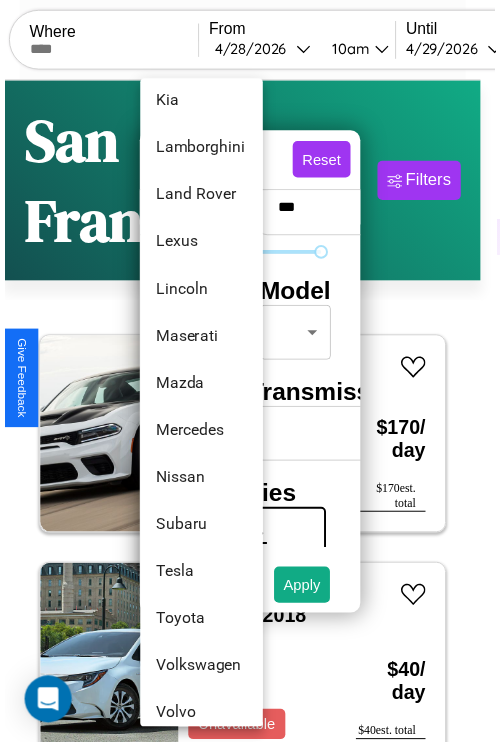 scroll, scrollTop: 1083, scrollLeft: 0, axis: vertical 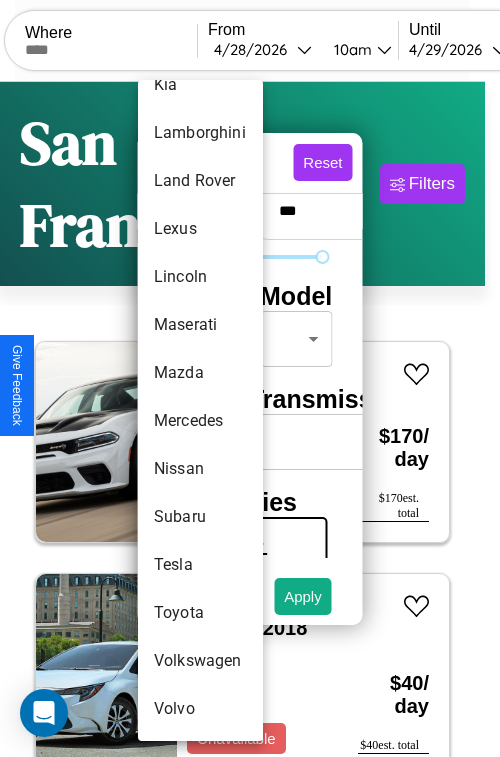 click on "Subaru" at bounding box center [200, 517] 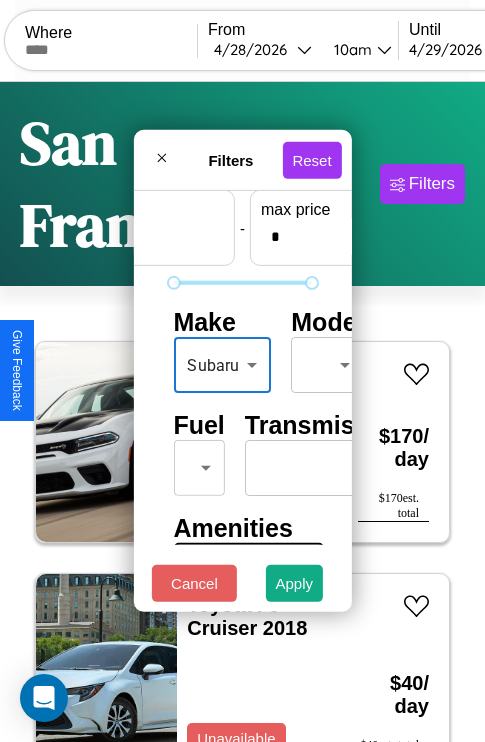 scroll, scrollTop: 59, scrollLeft: 124, axis: both 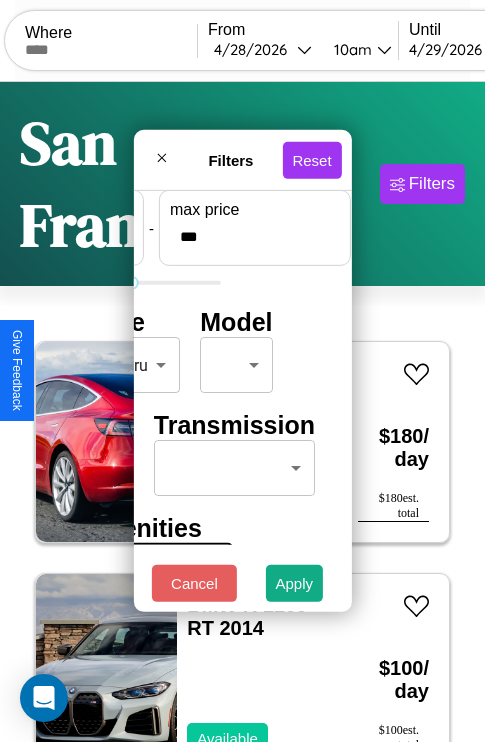 type on "***" 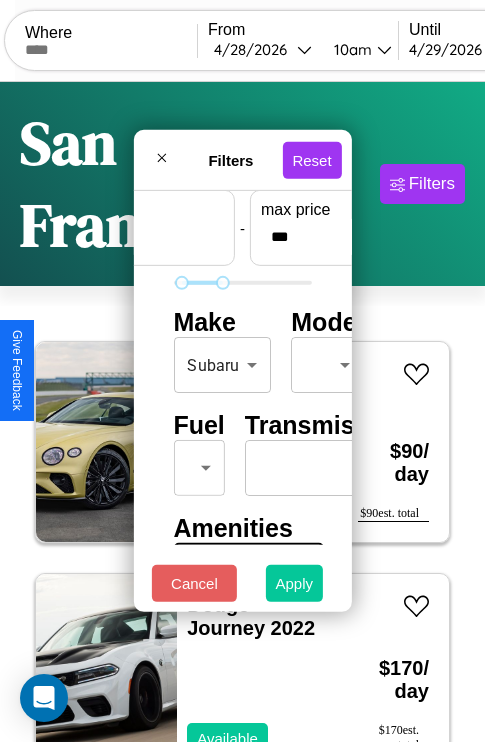 type on "**" 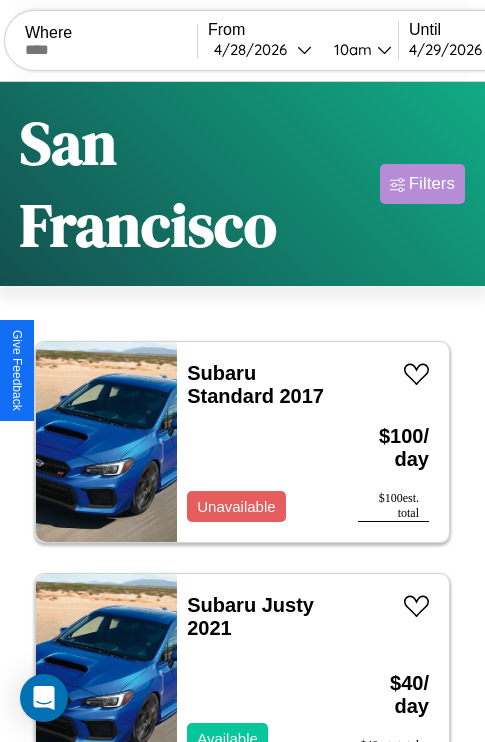 click on "Filters" at bounding box center [432, 184] 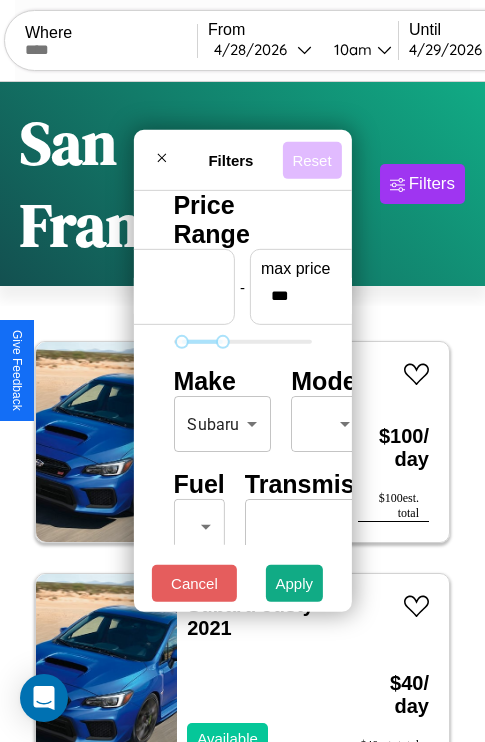 click on "Reset" at bounding box center (311, 159) 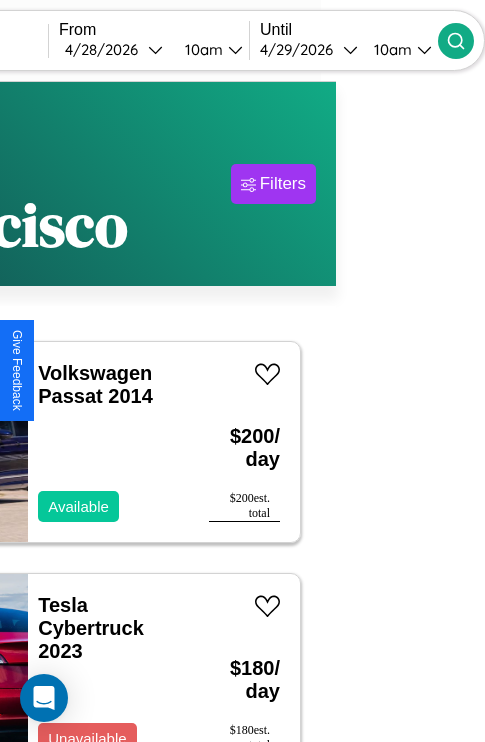 type on "******" 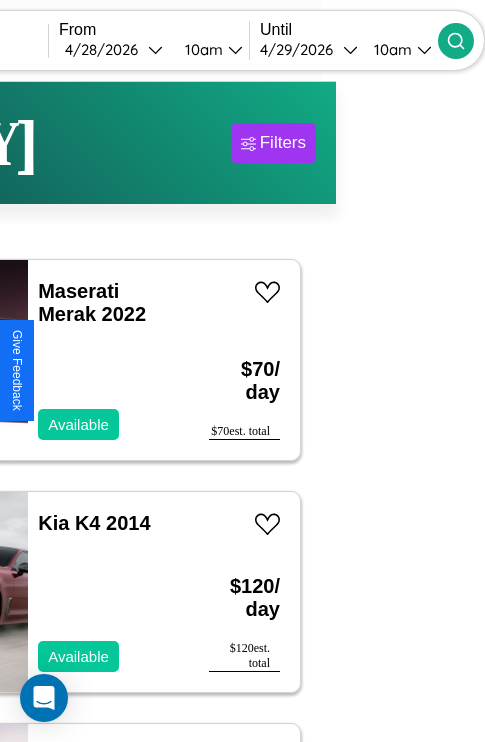 scroll, scrollTop: 95, scrollLeft: 35, axis: both 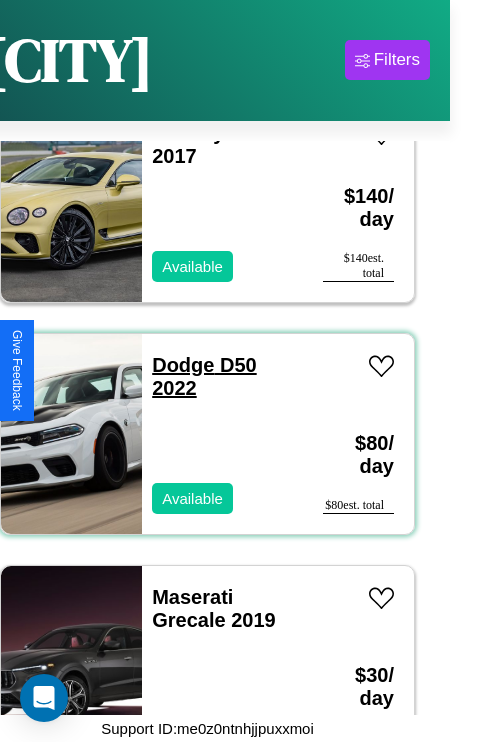click on "Dodge   D50   2022" at bounding box center [204, 376] 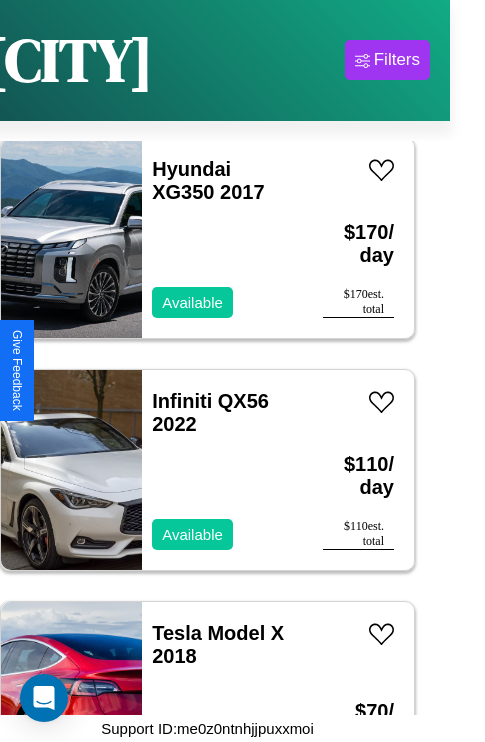 scroll, scrollTop: 3555, scrollLeft: 0, axis: vertical 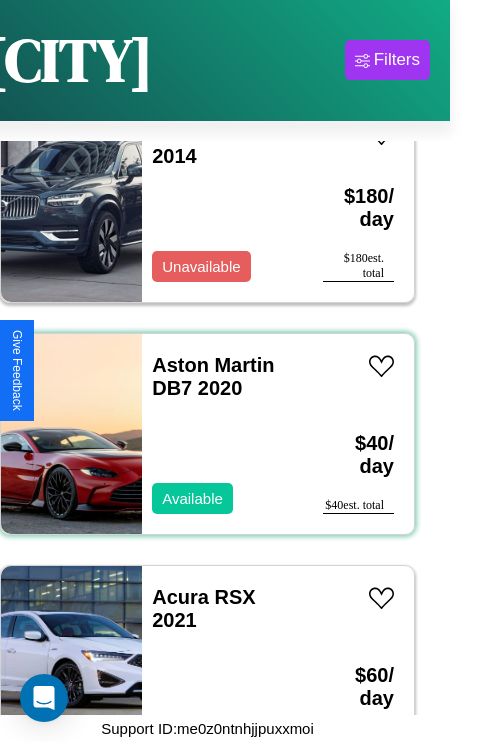 click on "Aston Martin   DB7   2020 Available" at bounding box center [222, 434] 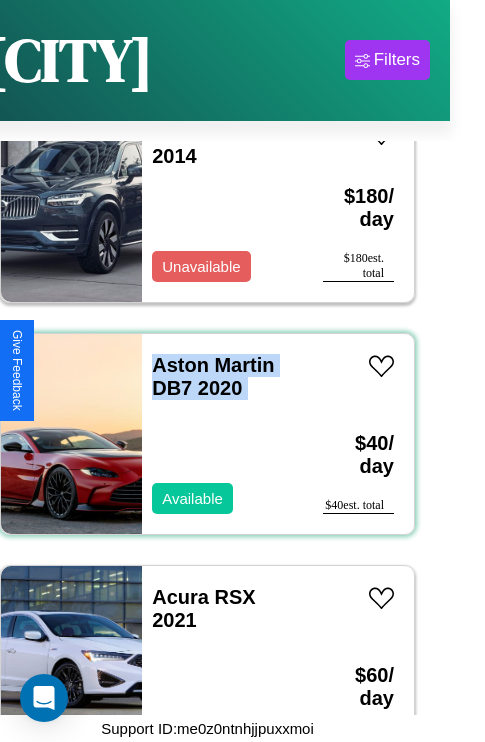 click on "Aston Martin   DB7   2020 Available" at bounding box center [222, 434] 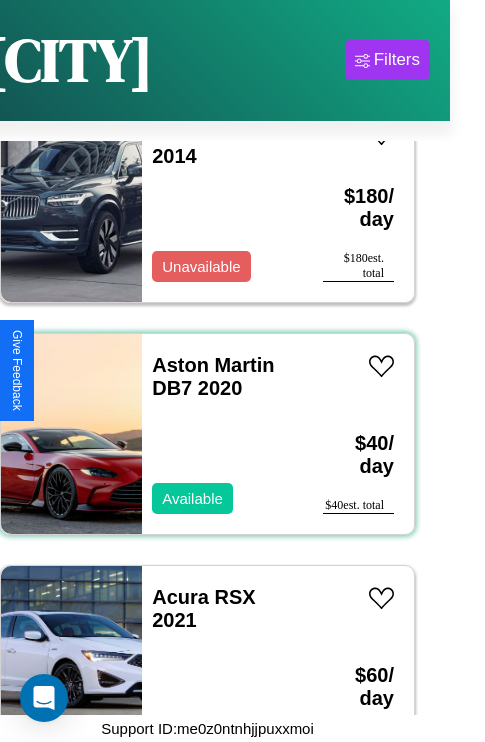 click on "Aston Martin   DB7   2020 Available" at bounding box center (222, 434) 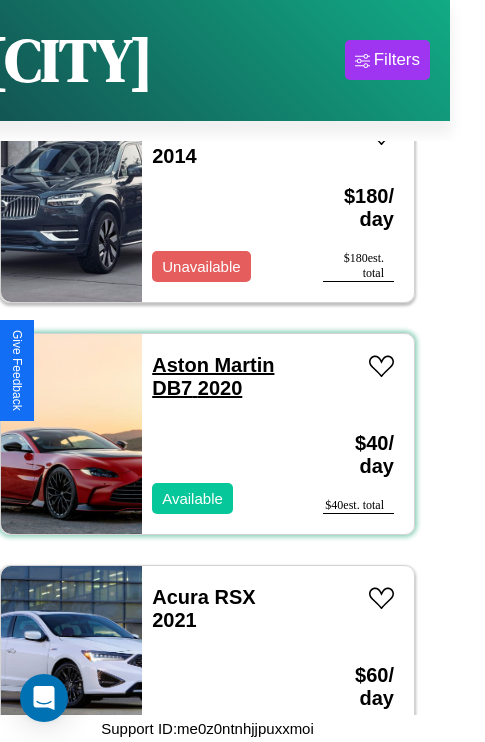 click on "Aston Martin   DB7   2020" at bounding box center (213, 376) 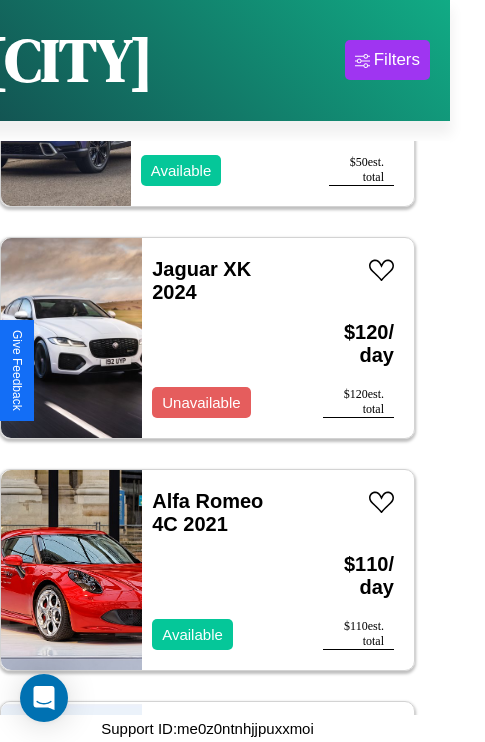 scroll, scrollTop: 29907, scrollLeft: 0, axis: vertical 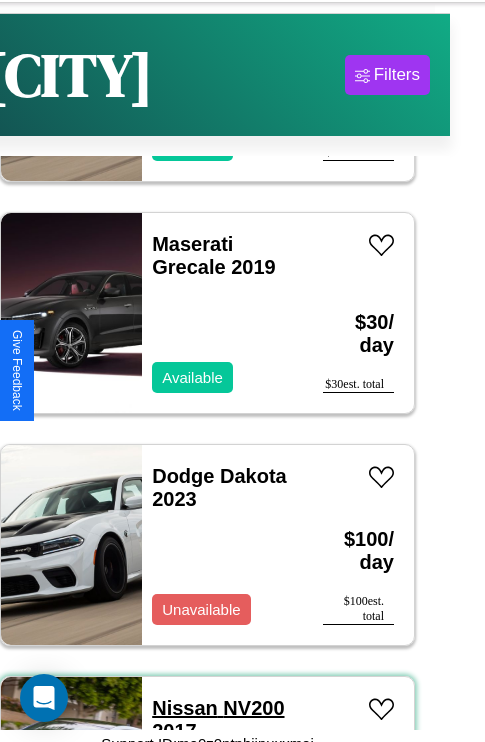 click on "Nissan   NV200   2017" at bounding box center (218, 719) 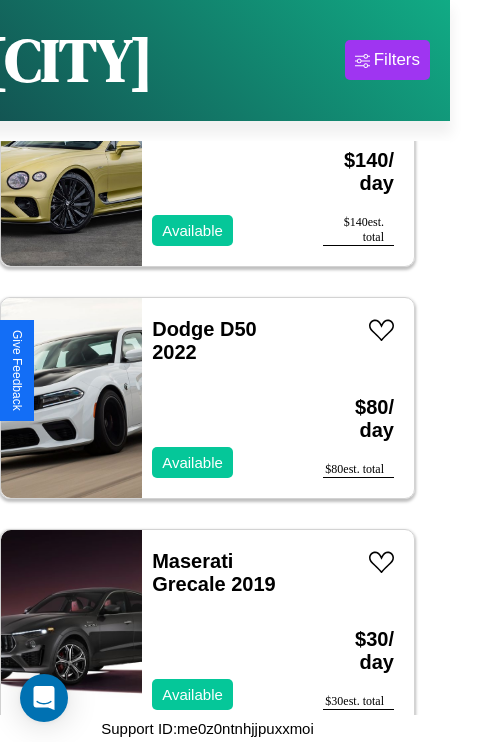 scroll, scrollTop: 29307, scrollLeft: 0, axis: vertical 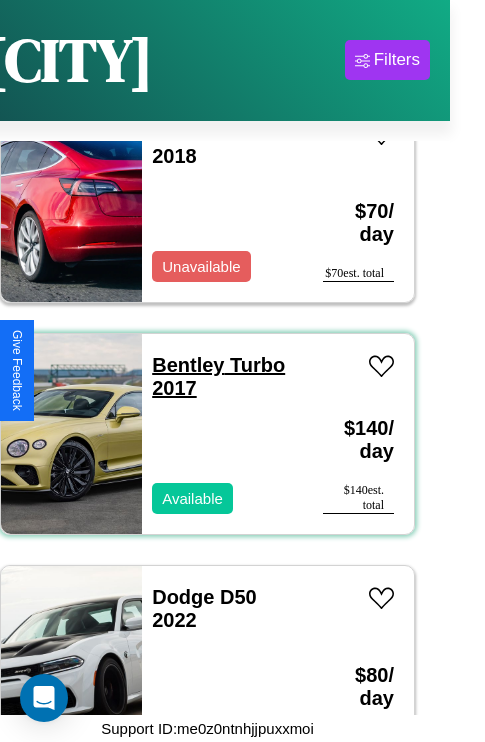 click on "Bentley   Turbo   2017" at bounding box center [218, 376] 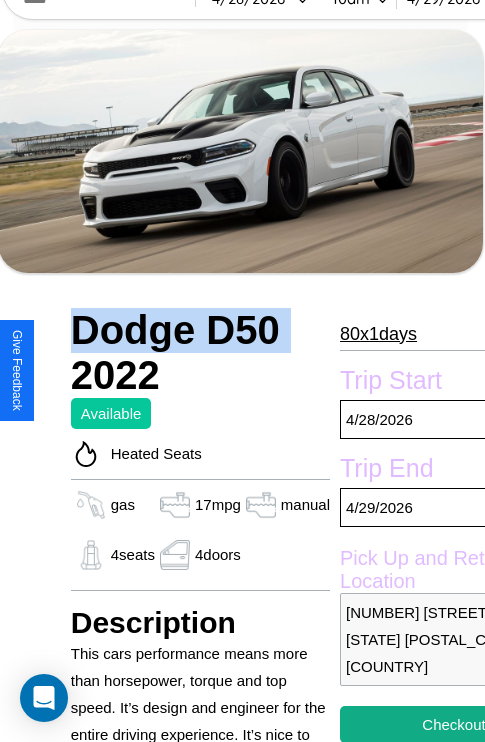 scroll, scrollTop: 588, scrollLeft: 48, axis: both 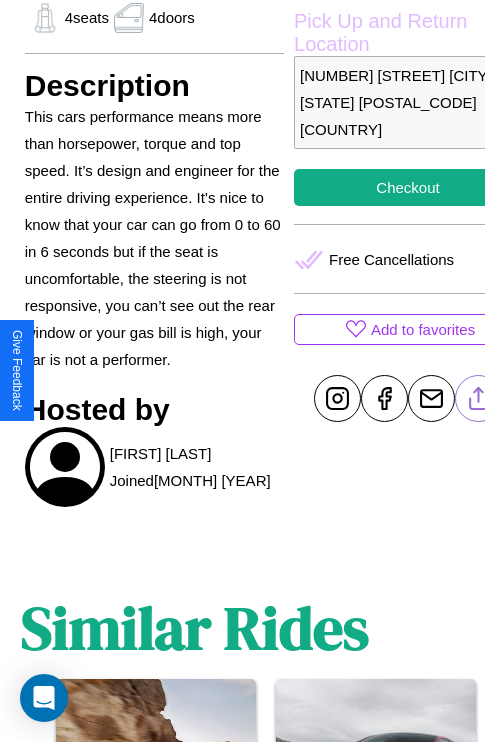 click 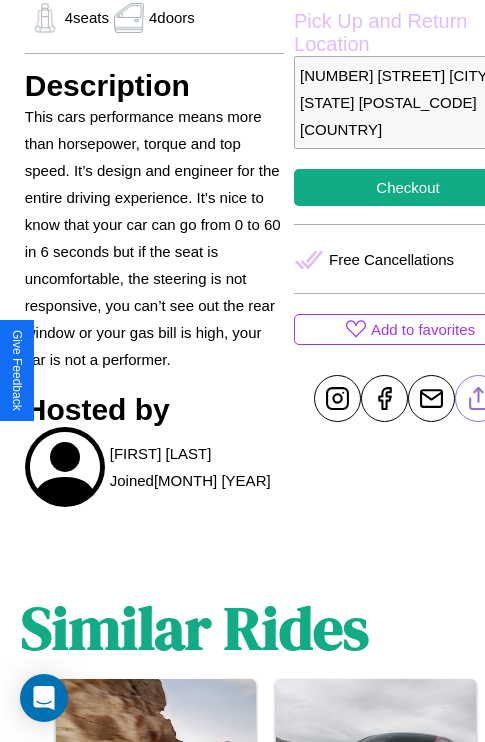 scroll, scrollTop: 14, scrollLeft: 48, axis: both 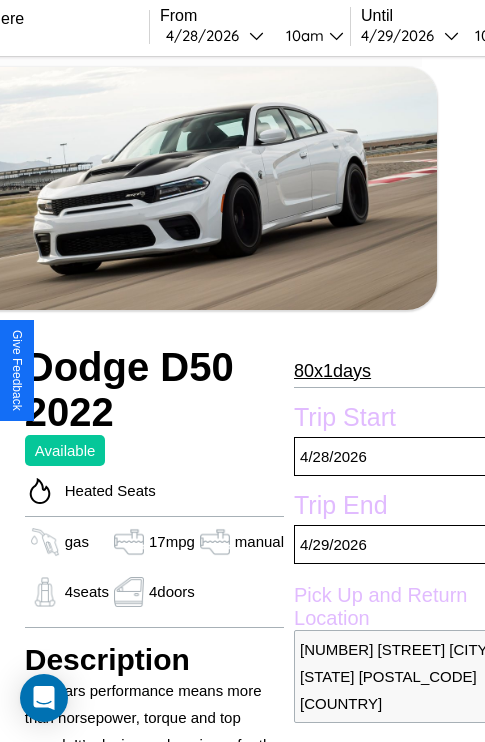click on "80  x  1  days" at bounding box center (332, 371) 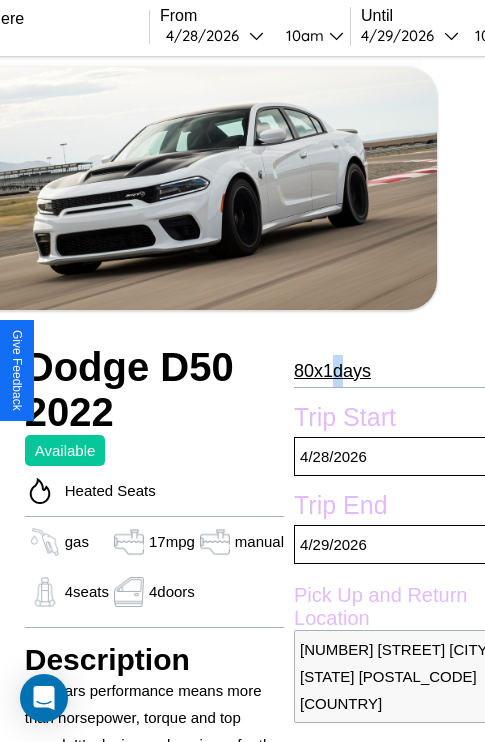 click on "80  x  1  days" at bounding box center (332, 371) 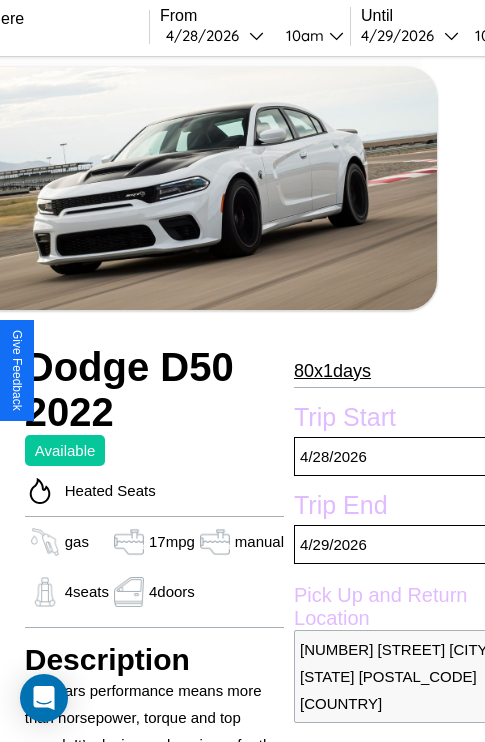 click on "80  x  1  days" at bounding box center (332, 371) 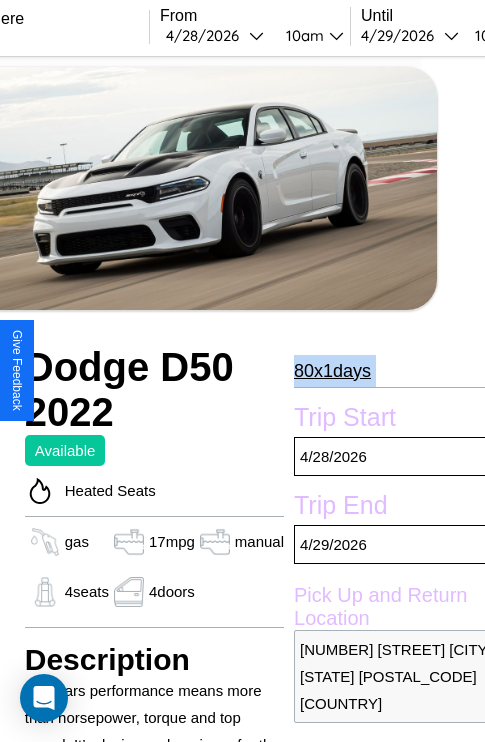 click on "80  x  1  days" at bounding box center [332, 371] 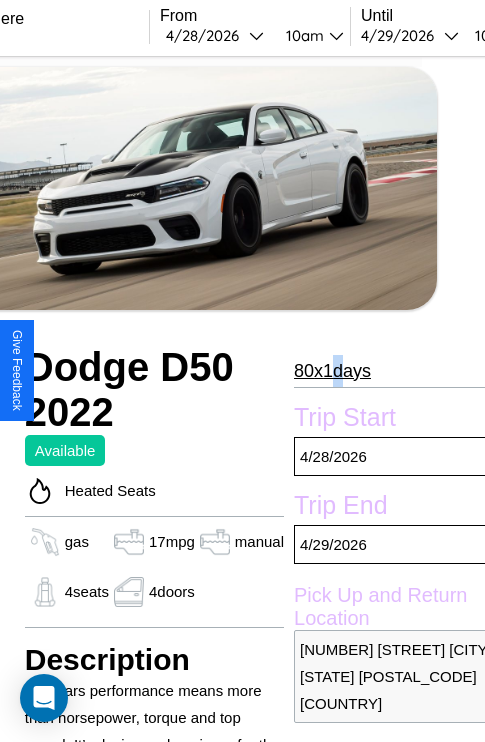 click on "80  x  1  days" at bounding box center [332, 371] 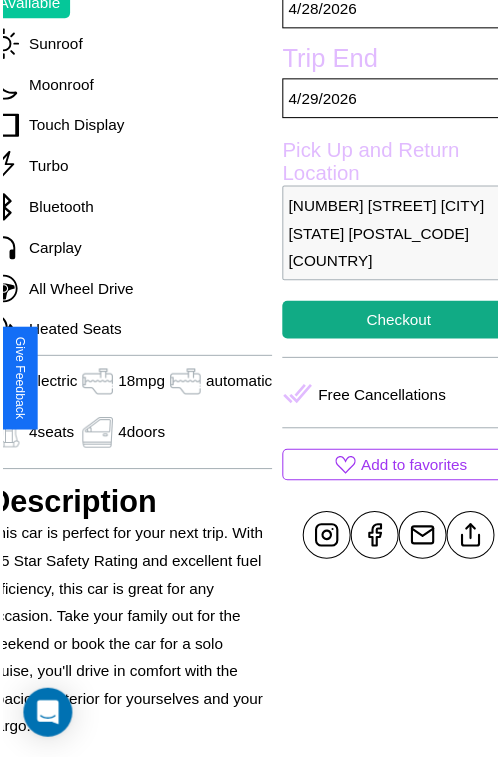 scroll, scrollTop: 641, scrollLeft: 96, axis: both 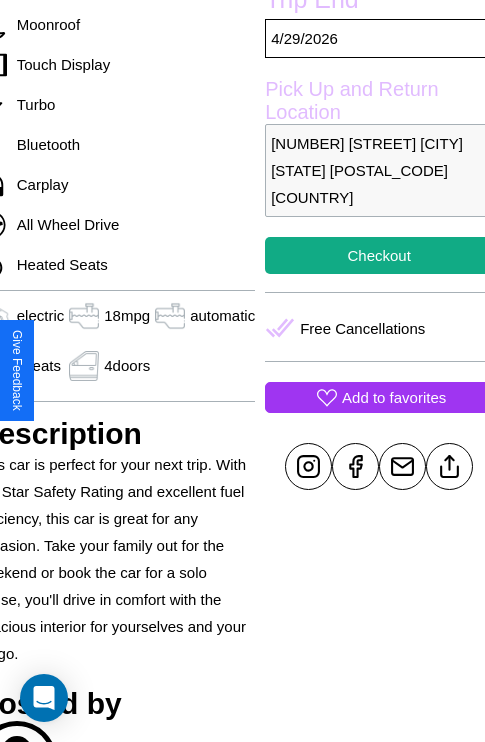 click on "Add to favorites" at bounding box center (394, 397) 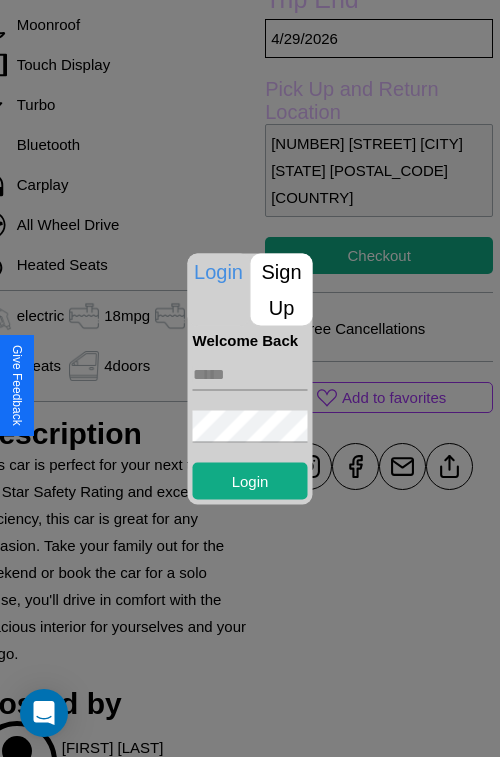 click on "Sign Up" at bounding box center (282, 289) 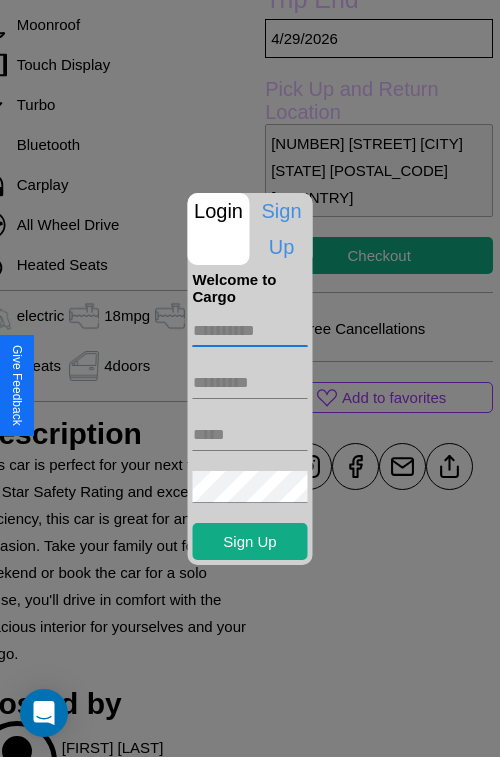 click at bounding box center [250, 331] 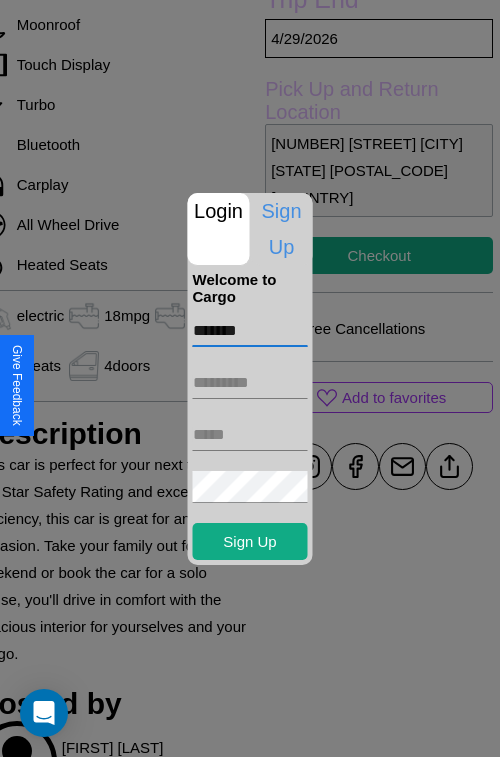 type on "*******" 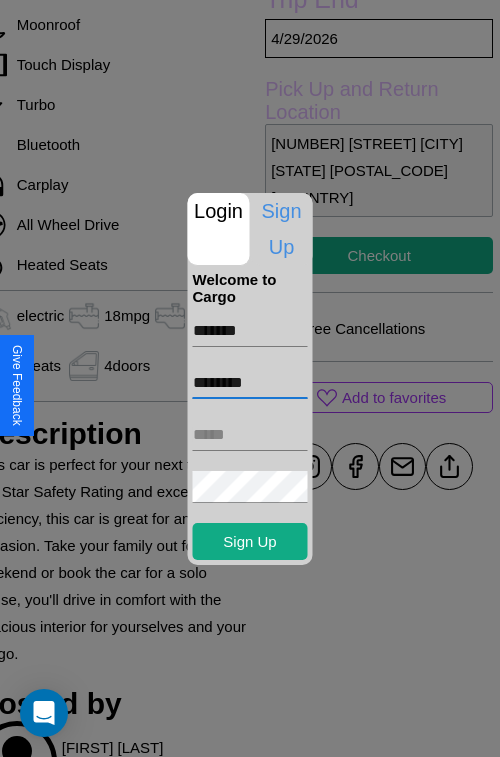 type on "********" 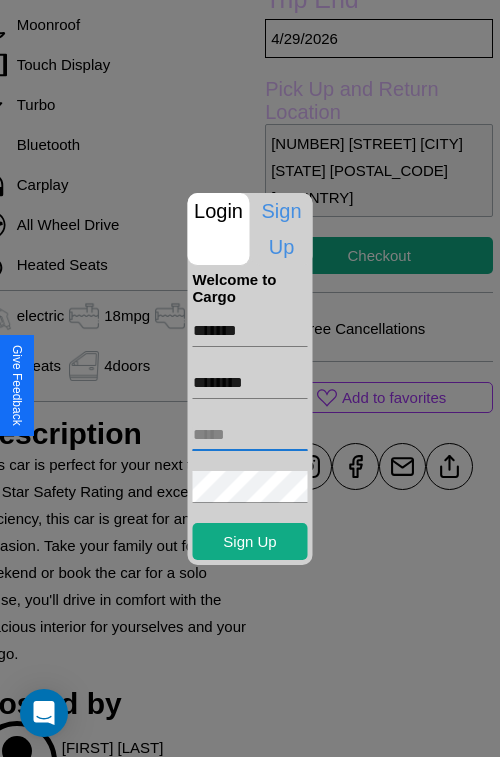 click at bounding box center [250, 435] 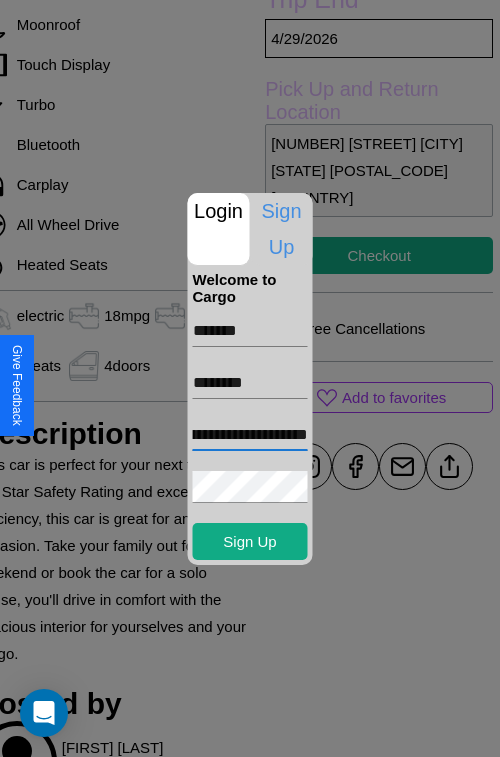 scroll, scrollTop: 0, scrollLeft: 87, axis: horizontal 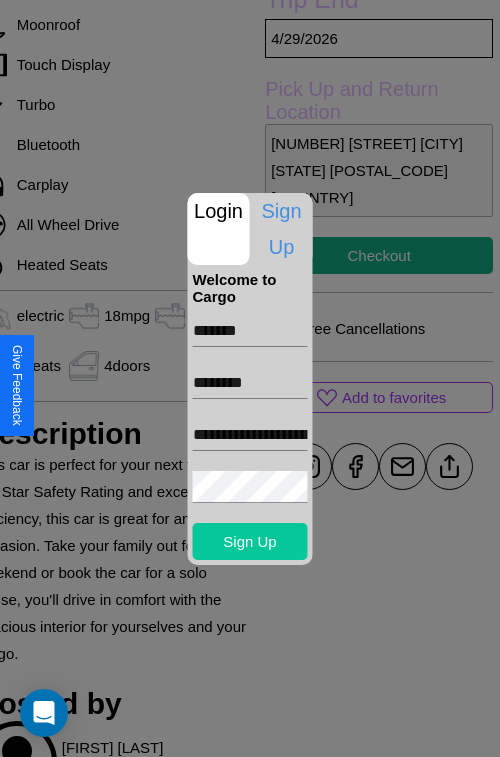 click on "Sign Up" at bounding box center [250, 541] 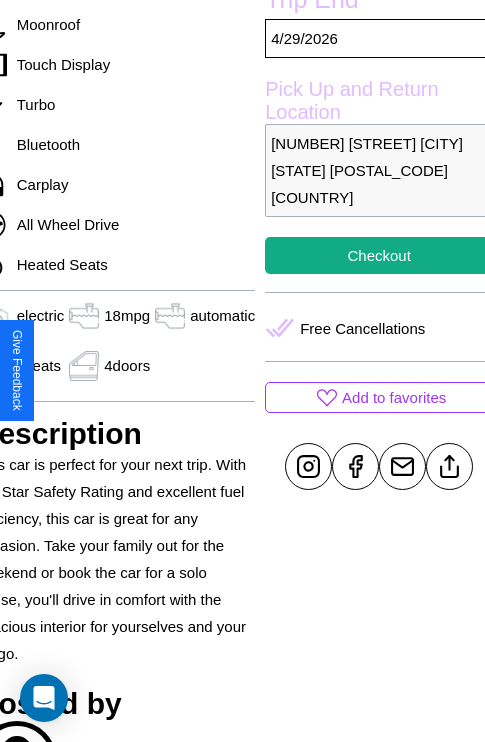 scroll, scrollTop: 641, scrollLeft: 96, axis: both 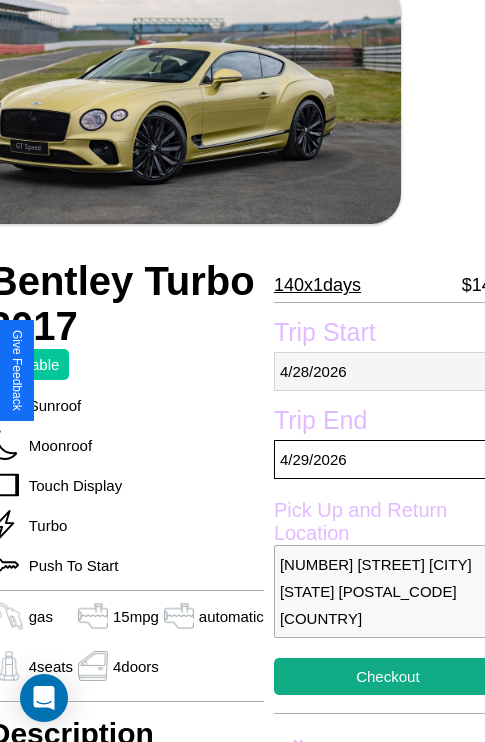 click on "[DATE]" at bounding box center [388, 371] 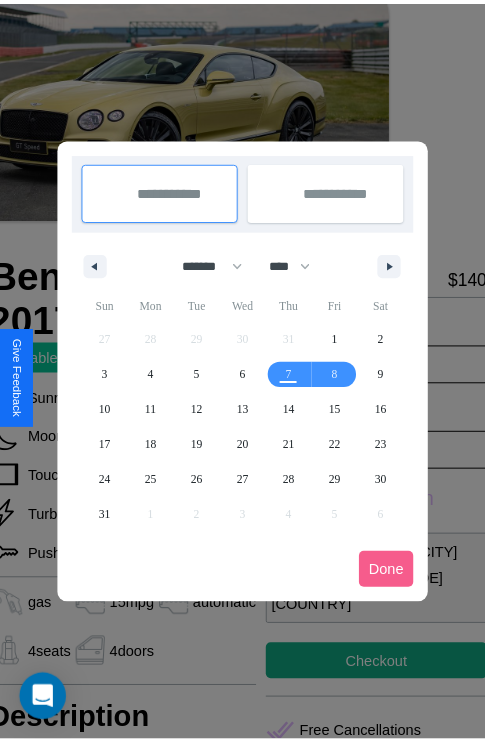 scroll, scrollTop: 0, scrollLeft: 84, axis: horizontal 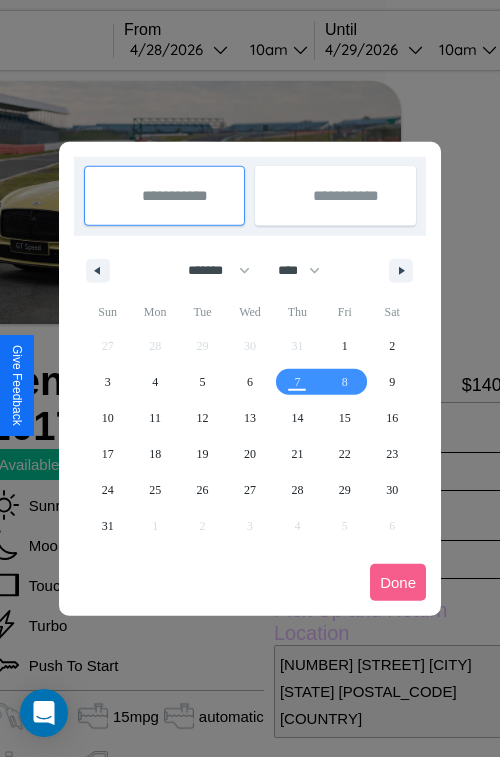 click at bounding box center (250, 378) 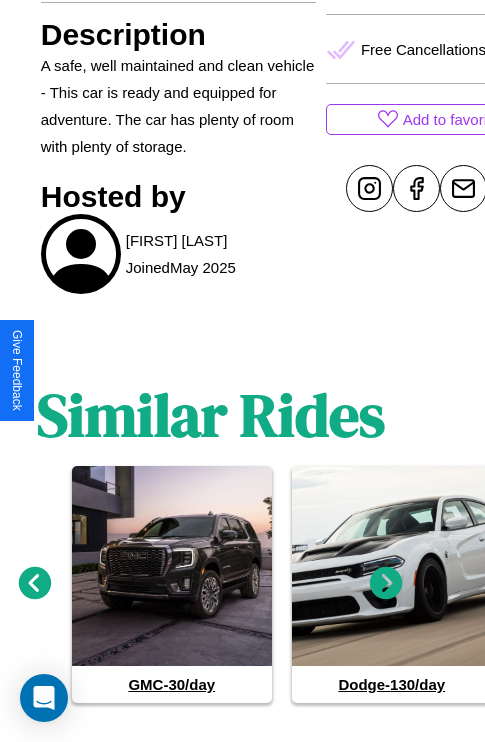 scroll, scrollTop: 827, scrollLeft: 30, axis: both 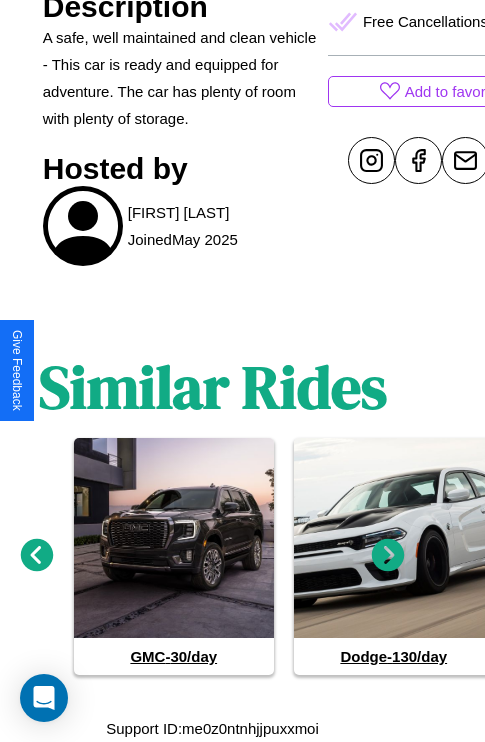 click 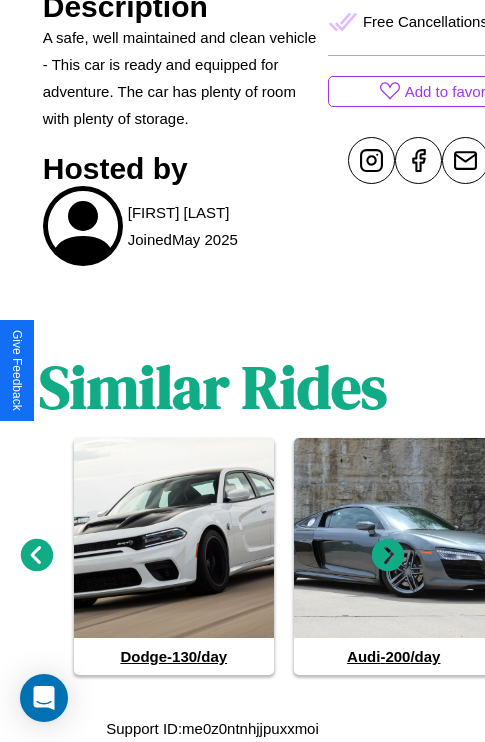 scroll, scrollTop: 589, scrollLeft: 64, axis: both 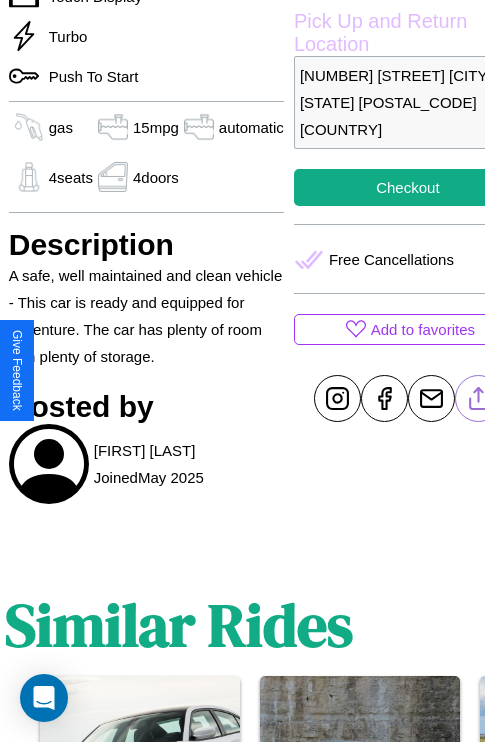 click 